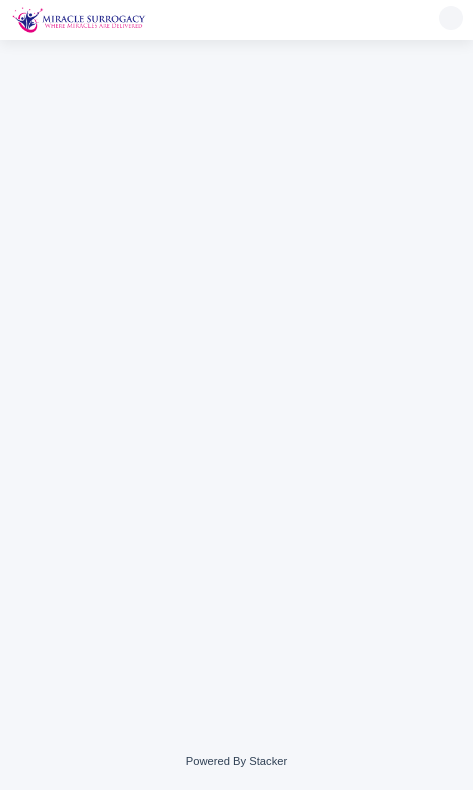 scroll, scrollTop: 0, scrollLeft: 0, axis: both 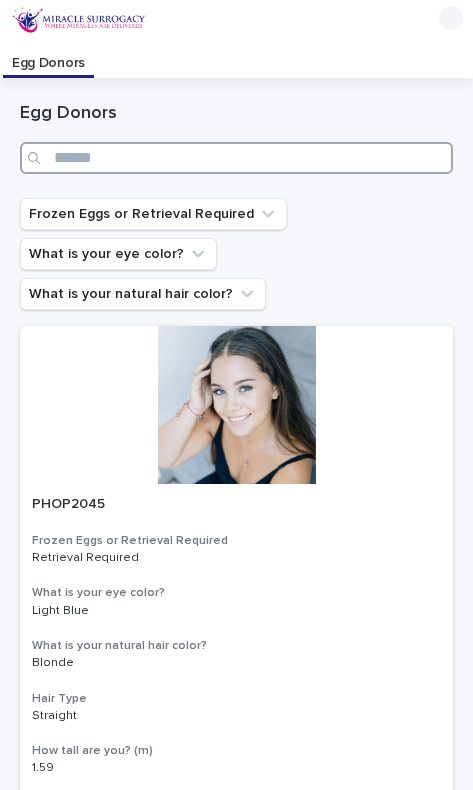 click at bounding box center (236, 158) 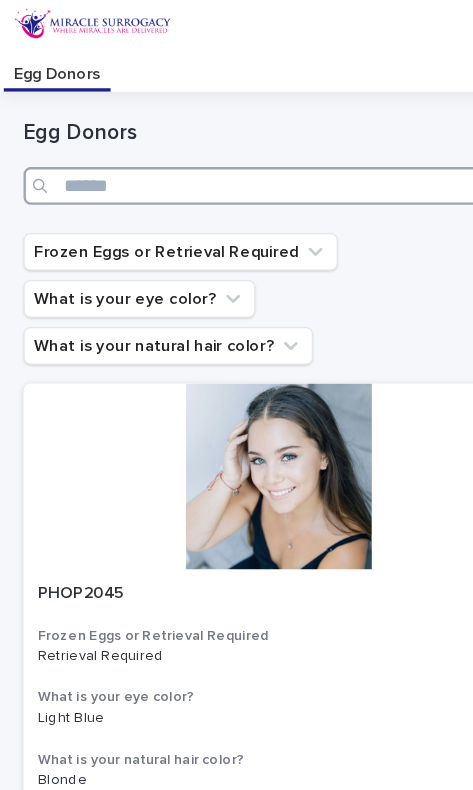 click at bounding box center [236, 158] 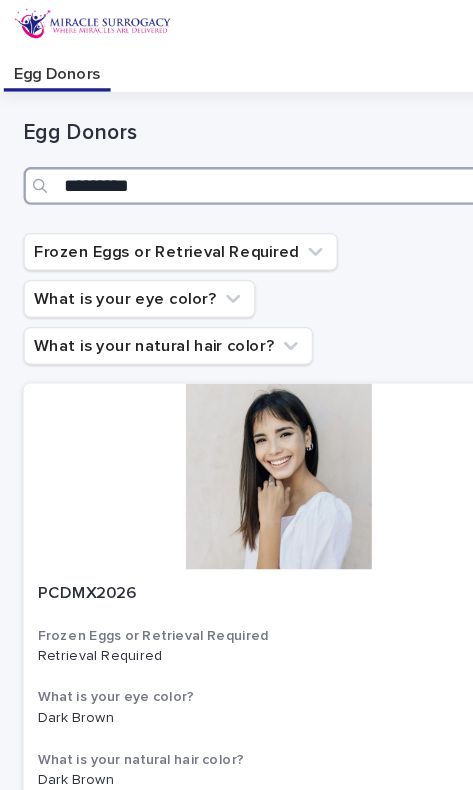 click on "*********" at bounding box center (236, 158) 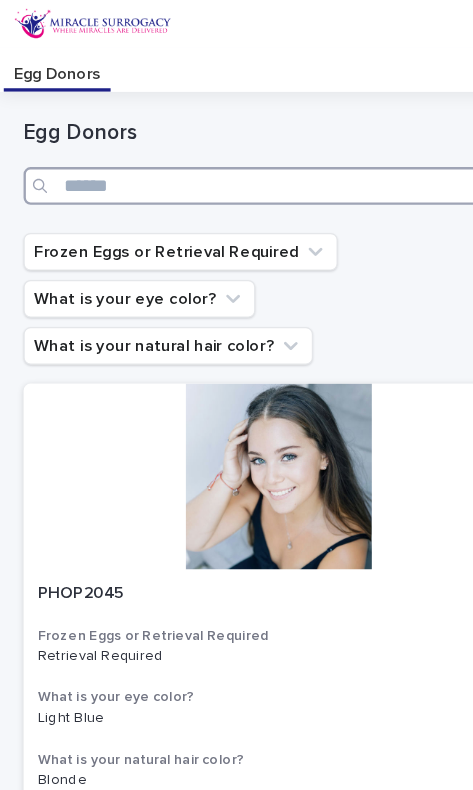 click at bounding box center [236, 158] 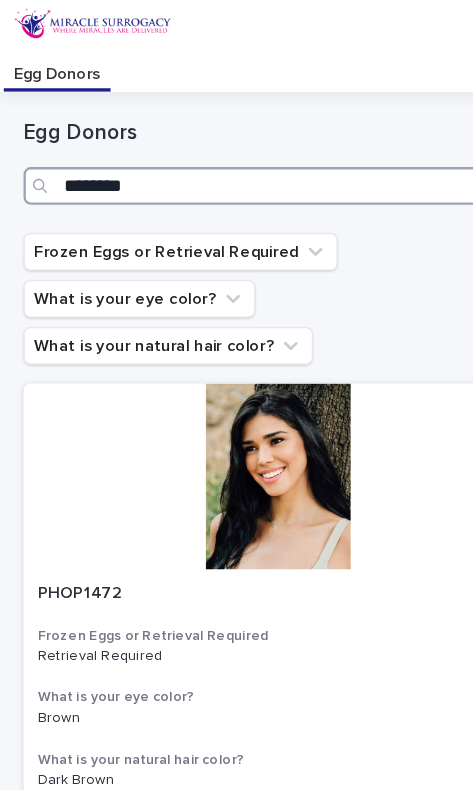 click on "********" at bounding box center (236, 158) 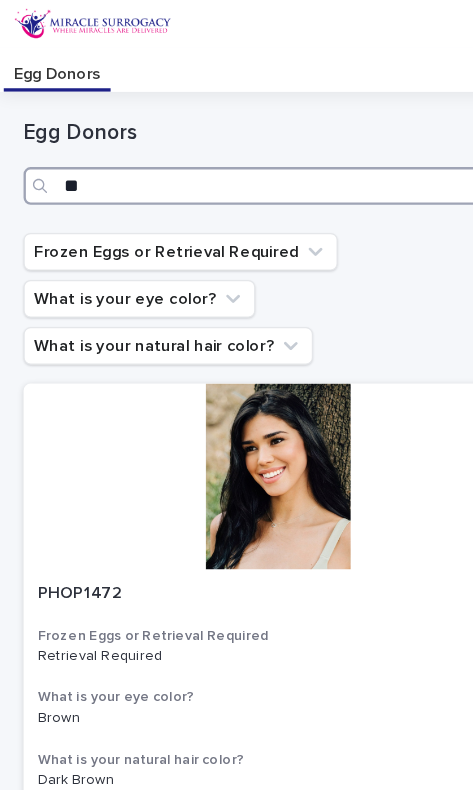 type on "*" 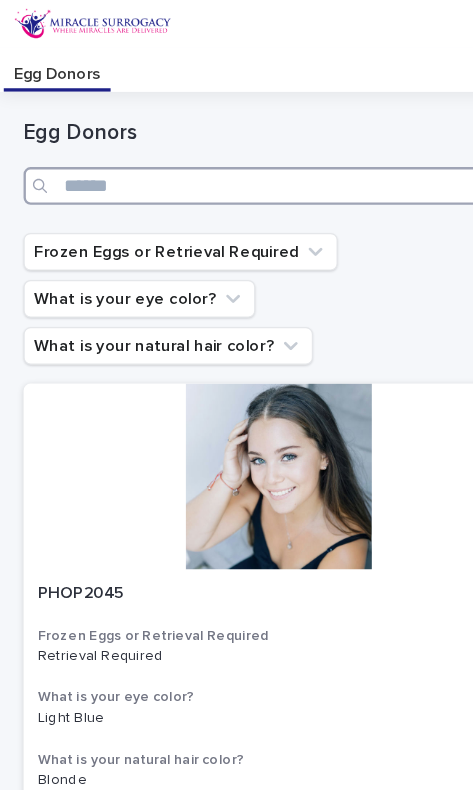 click at bounding box center [236, 158] 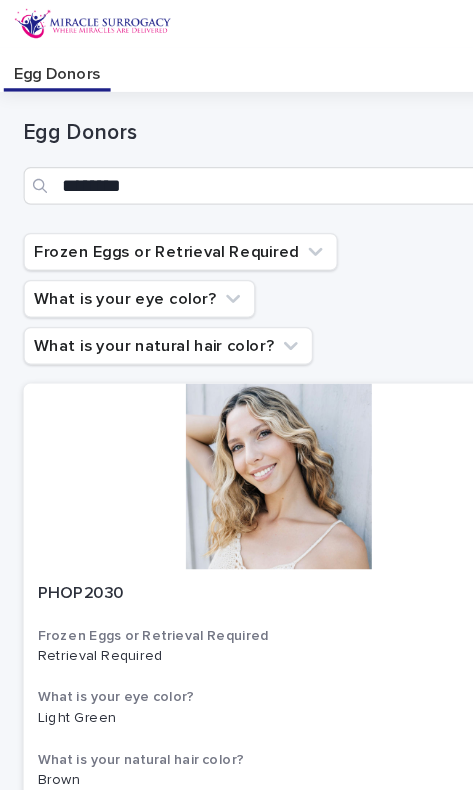click at bounding box center (236, 405) 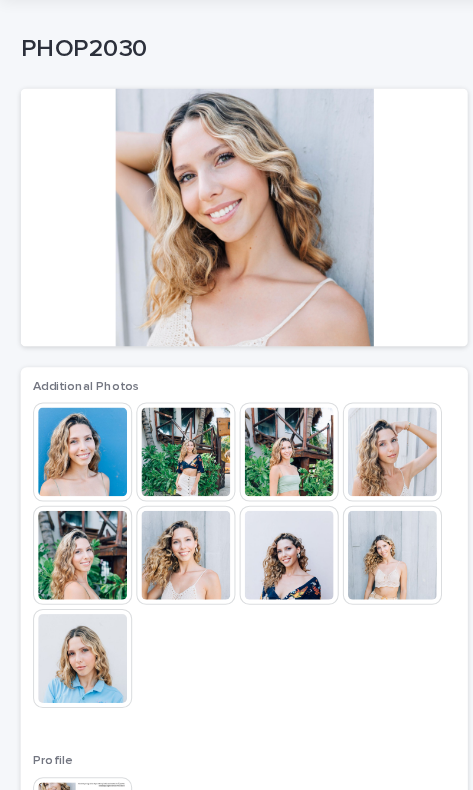 scroll, scrollTop: 66, scrollLeft: 0, axis: vertical 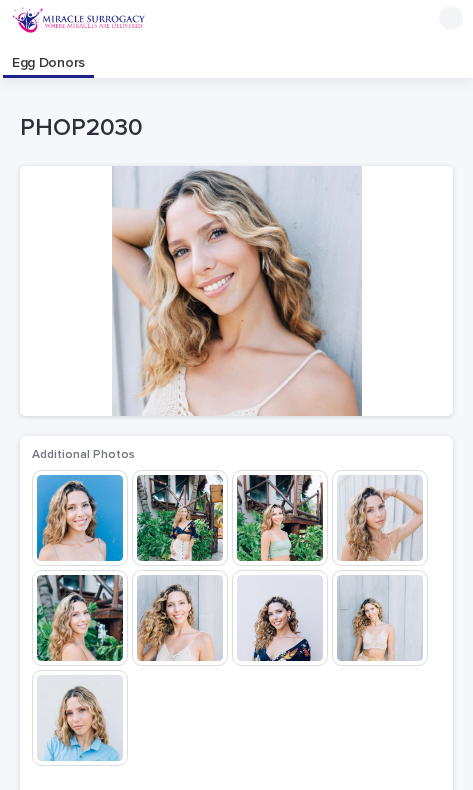 click at bounding box center (236, 291) 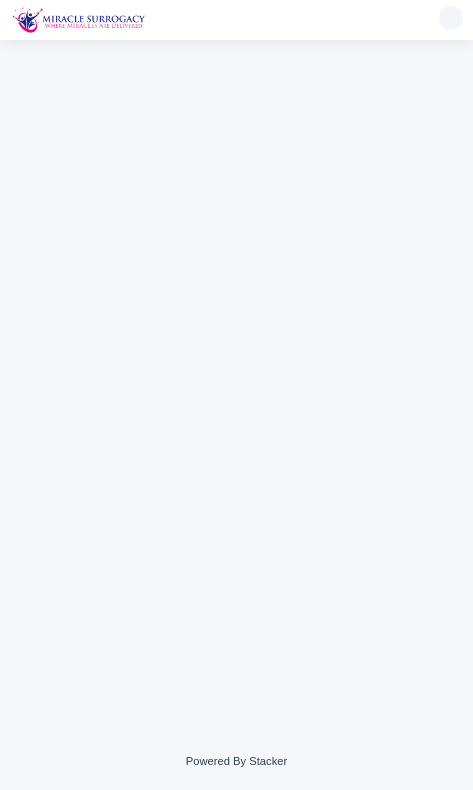 scroll, scrollTop: 0, scrollLeft: 0, axis: both 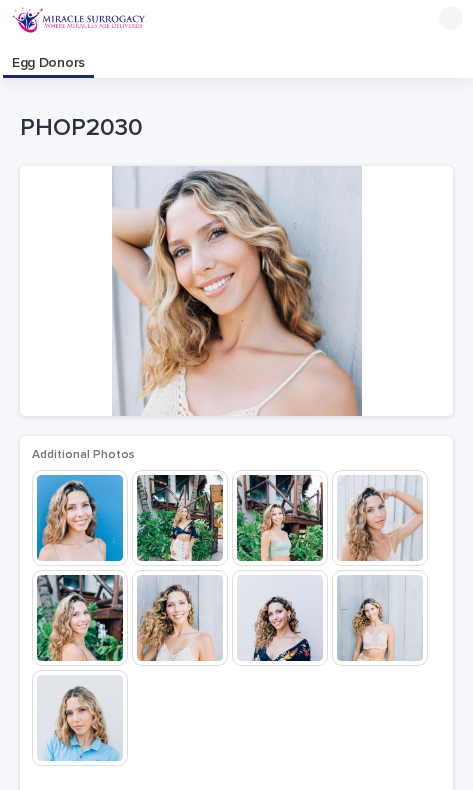 click at bounding box center (236, 291) 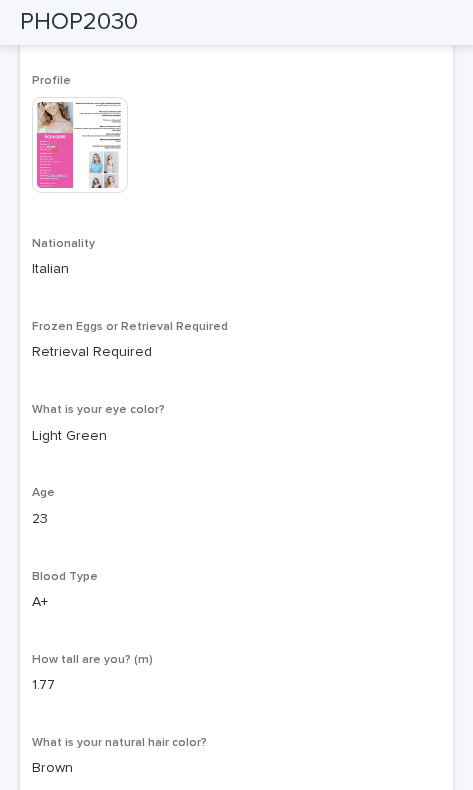 scroll, scrollTop: 739, scrollLeft: 0, axis: vertical 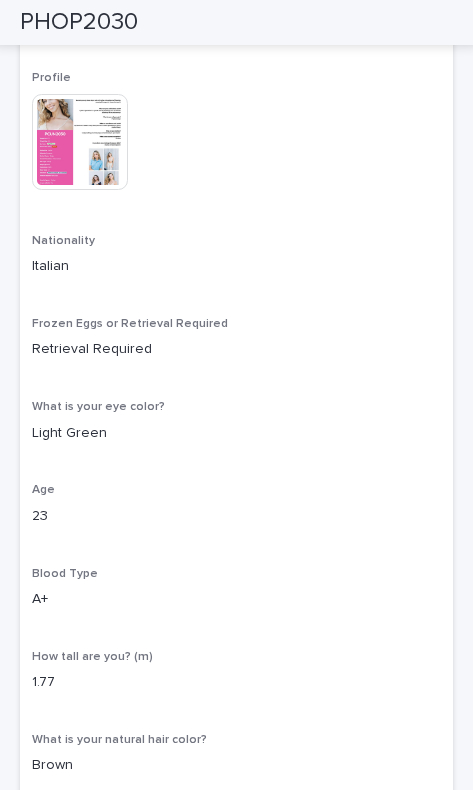 click at bounding box center [80, 142] 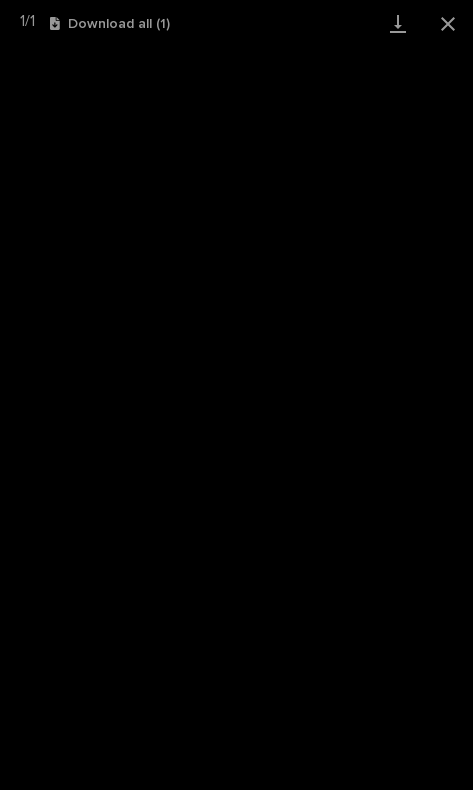 click at bounding box center [448, 23] 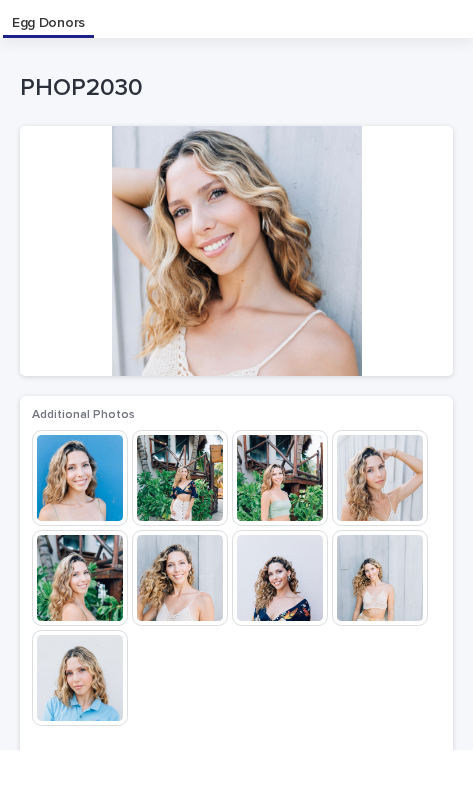 scroll, scrollTop: 0, scrollLeft: 0, axis: both 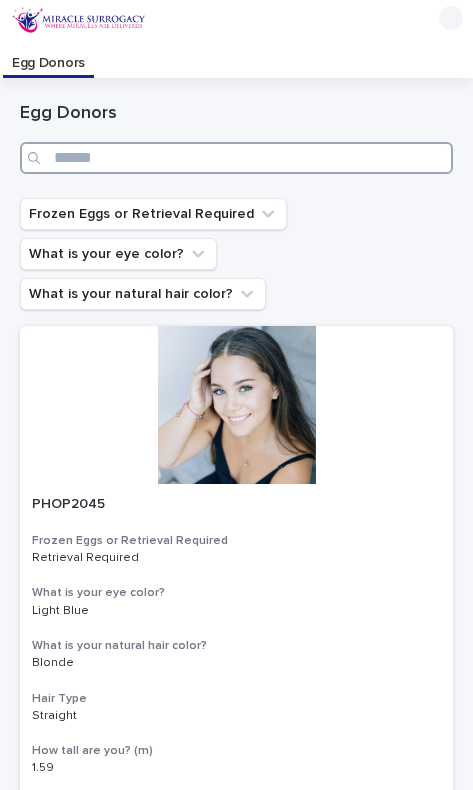 click at bounding box center [236, 158] 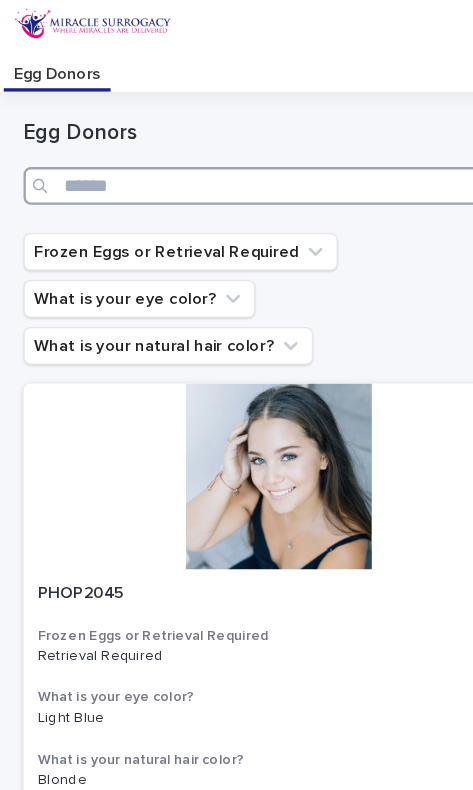 click at bounding box center [236, 158] 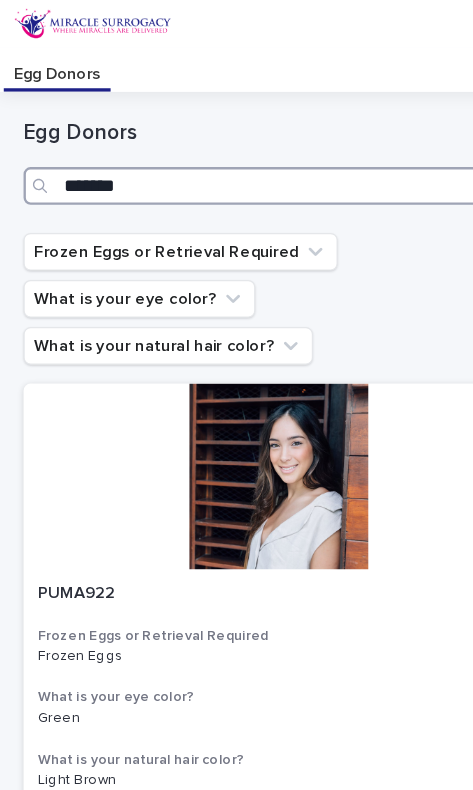 type on "*******" 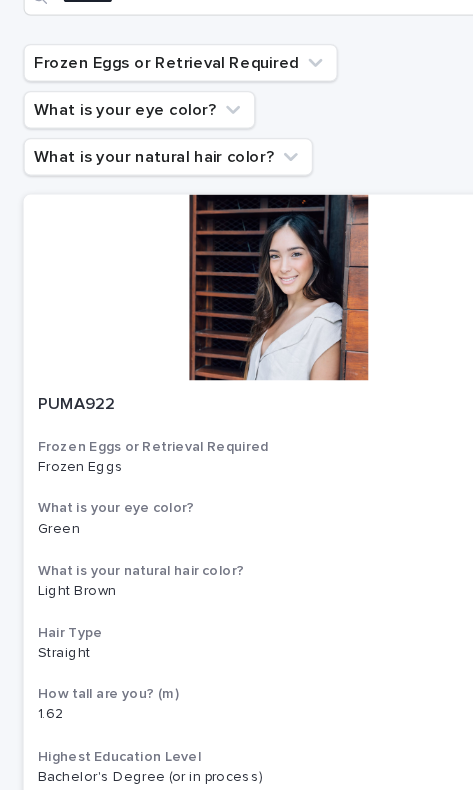 scroll, scrollTop: 160, scrollLeft: 0, axis: vertical 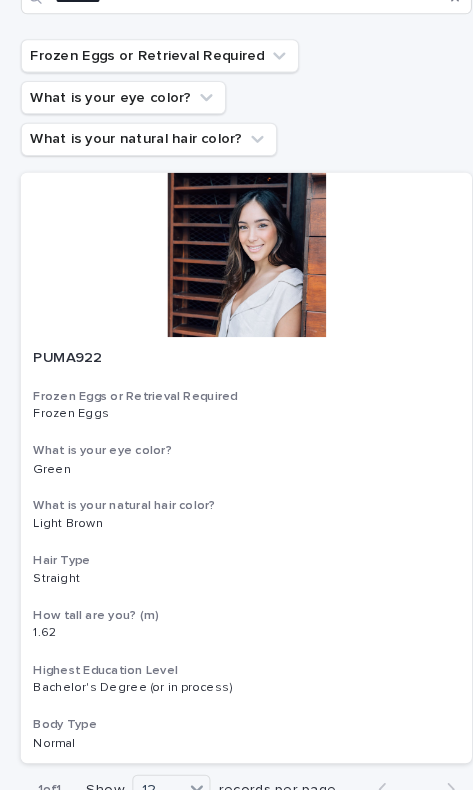 click at bounding box center [236, 245] 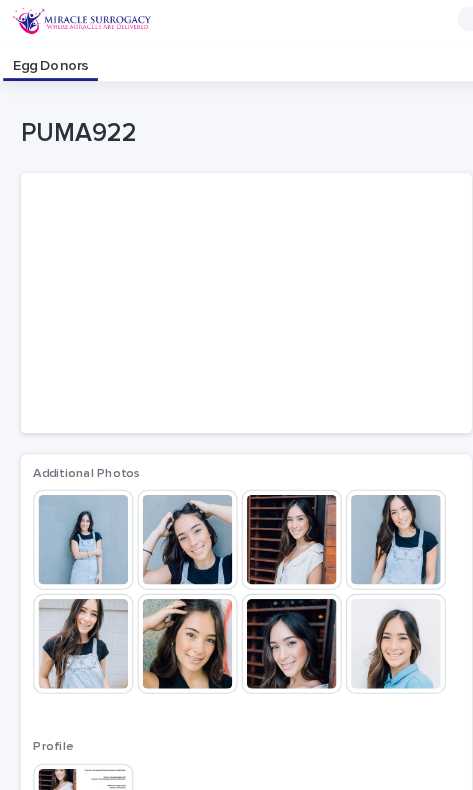 scroll, scrollTop: 0, scrollLeft: 0, axis: both 